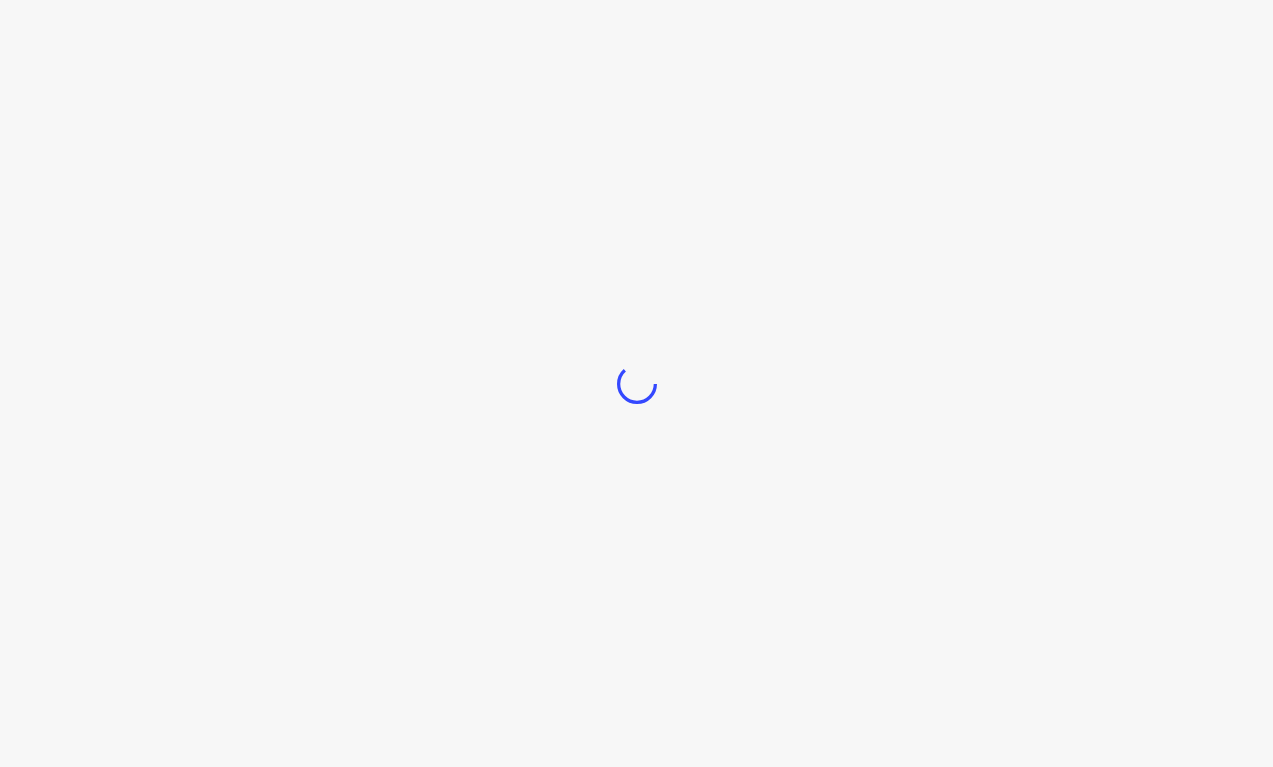 scroll, scrollTop: 0, scrollLeft: 0, axis: both 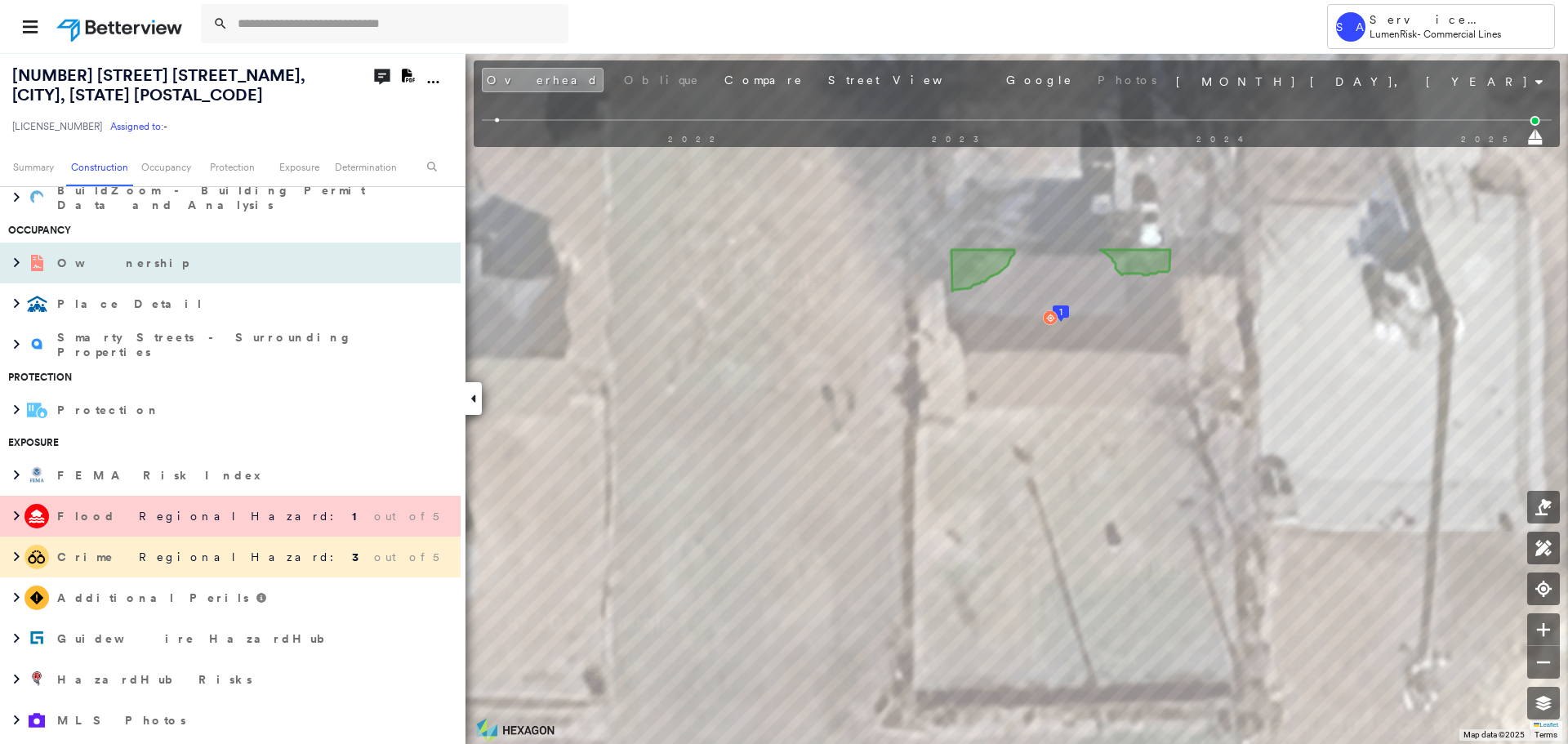 click on "Ownership" at bounding box center (214, 263) 